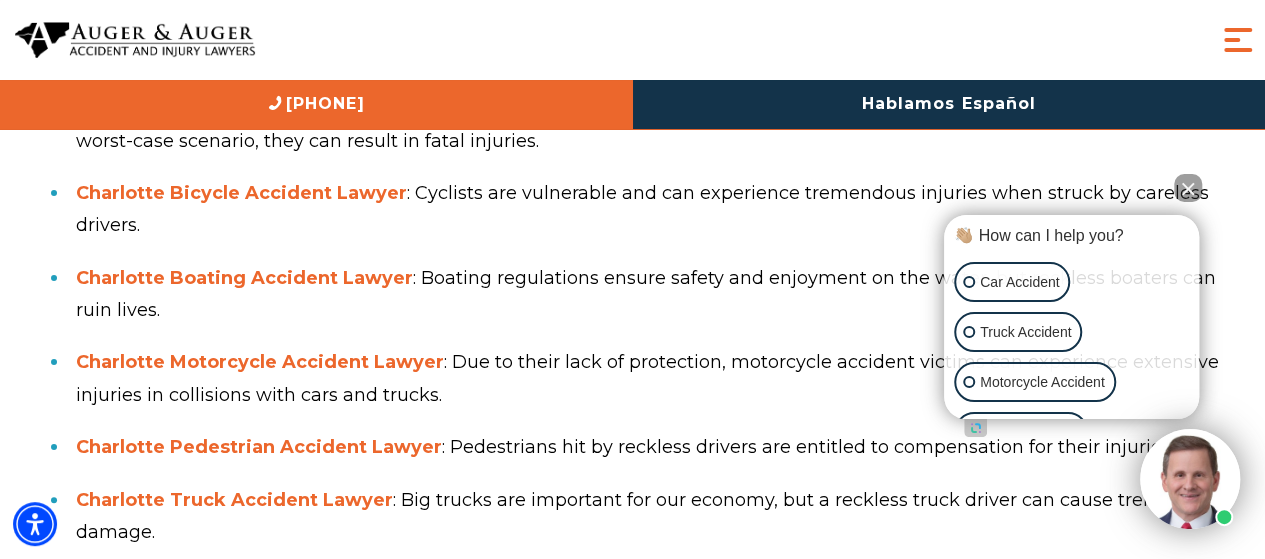 scroll, scrollTop: 1583, scrollLeft: 0, axis: vertical 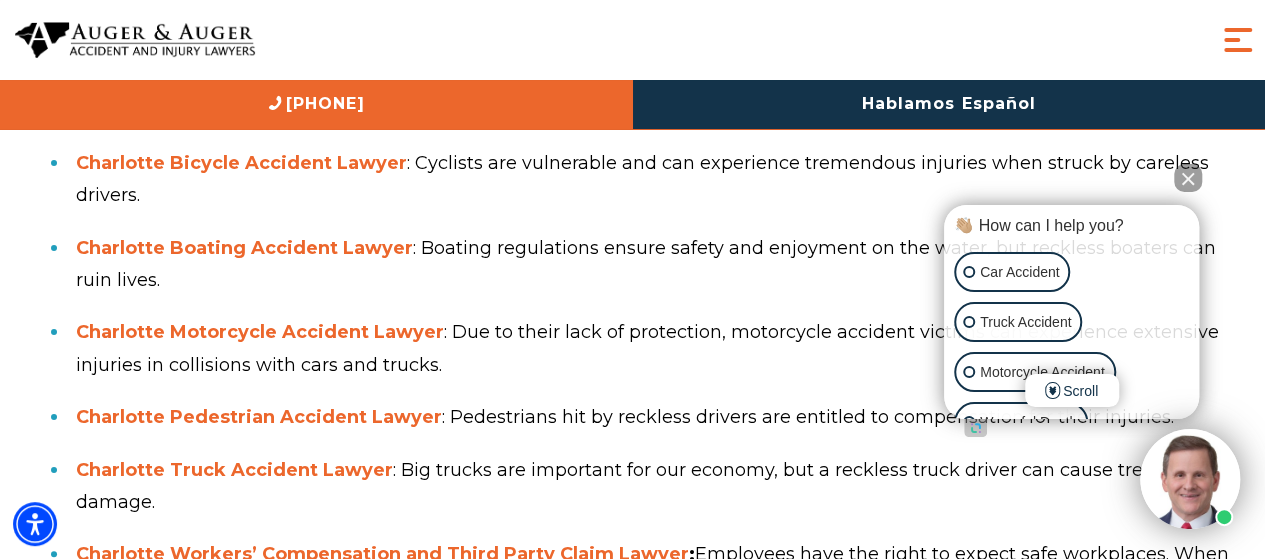 click at bounding box center (1188, 178) 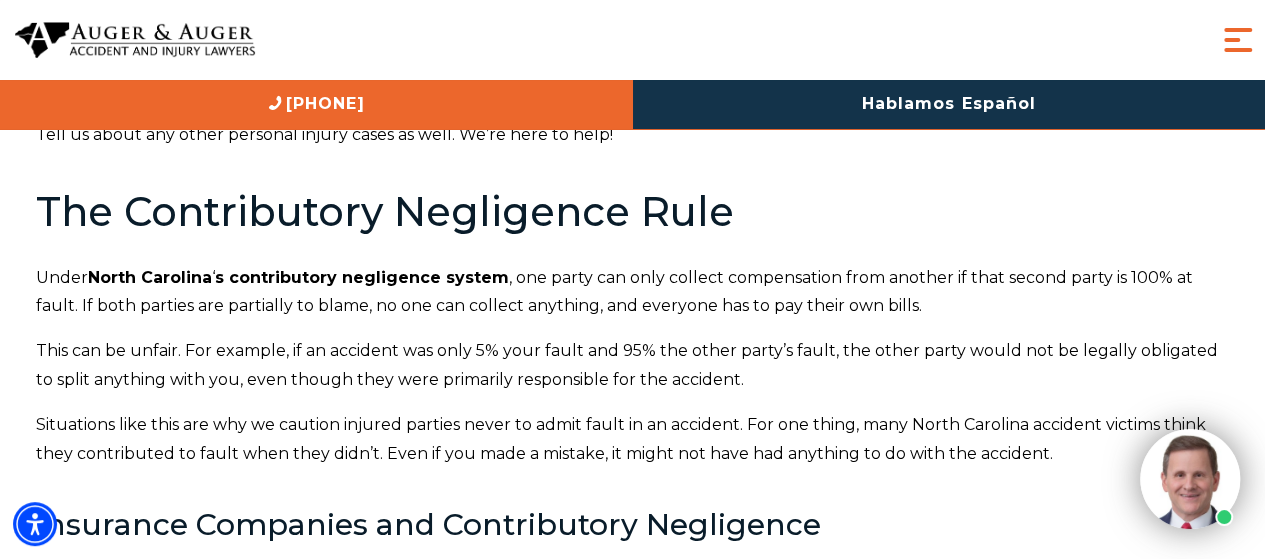 scroll, scrollTop: 2277, scrollLeft: 0, axis: vertical 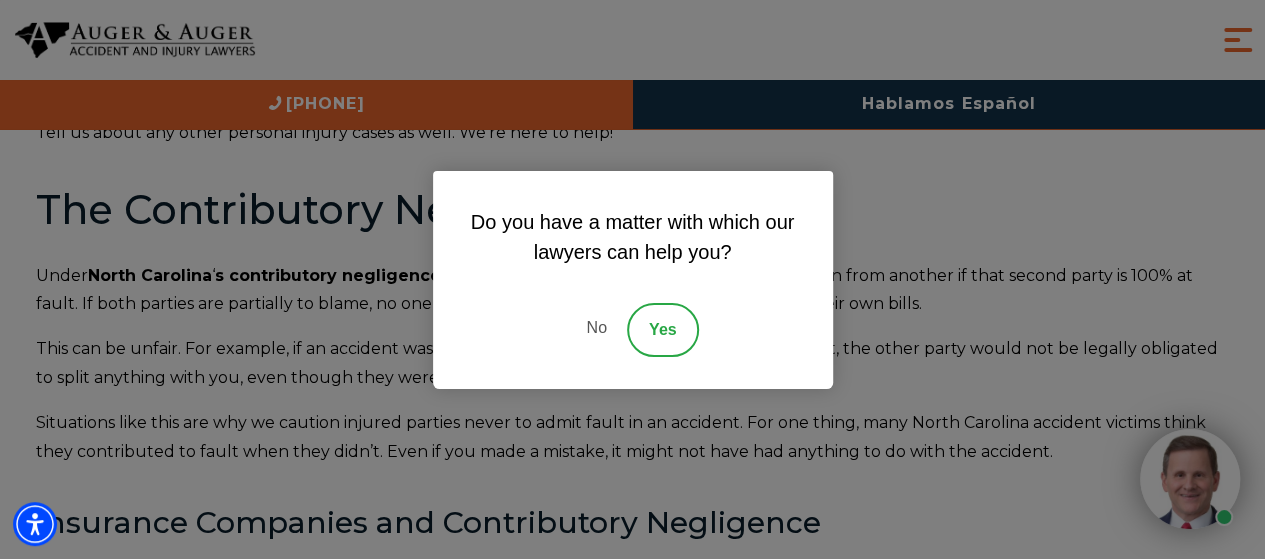 click on "No" at bounding box center [596, 330] 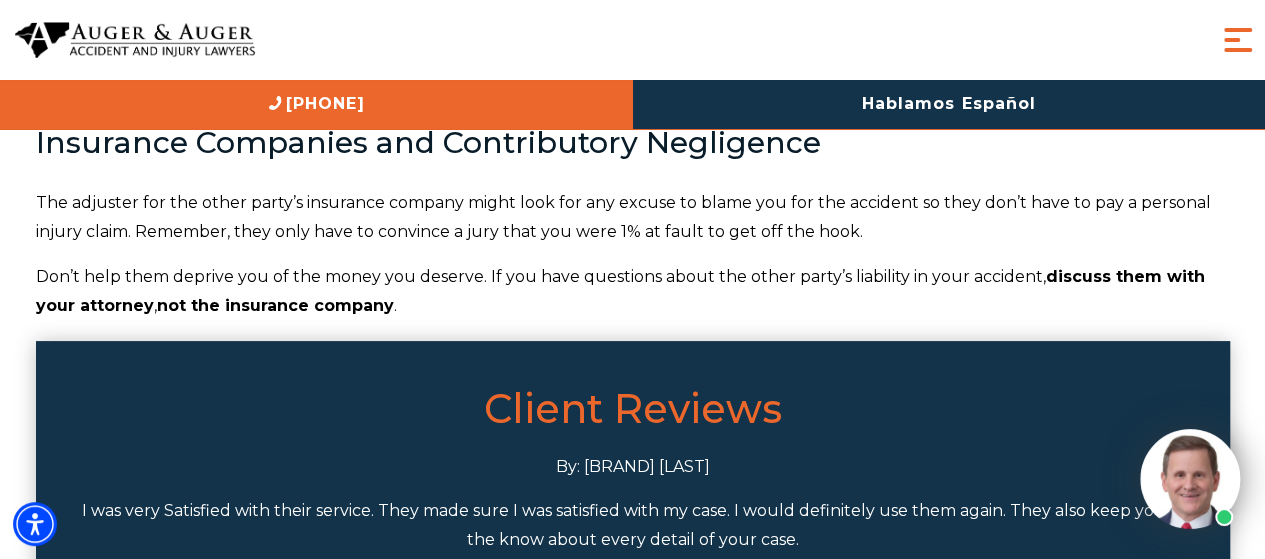 scroll, scrollTop: 2672, scrollLeft: 0, axis: vertical 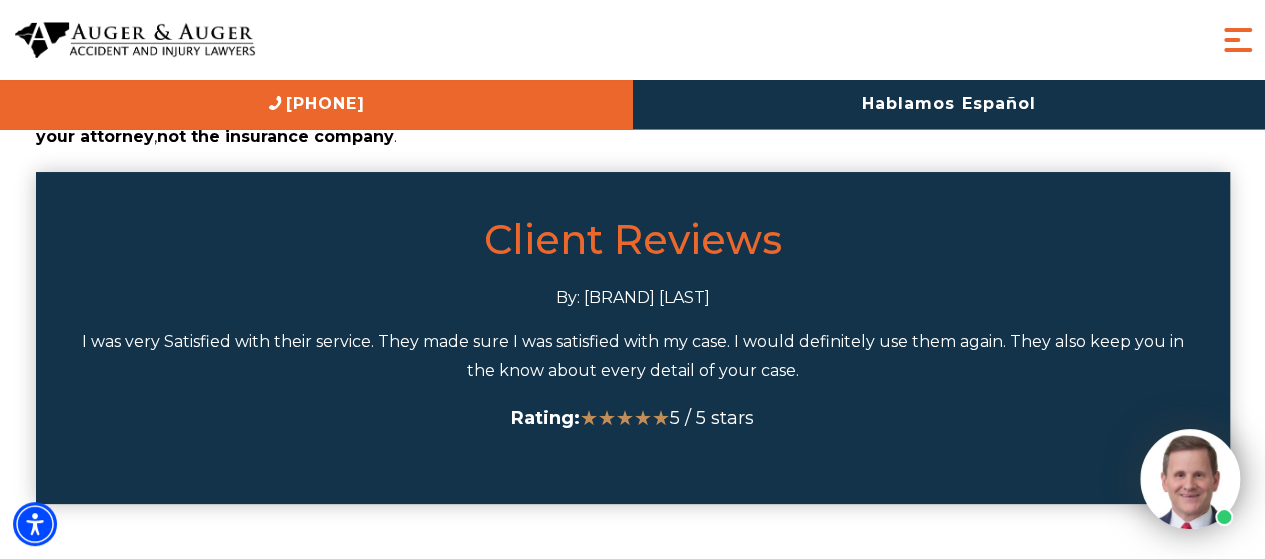 click on "By: Sephora Bloomfield" at bounding box center (633, 298) 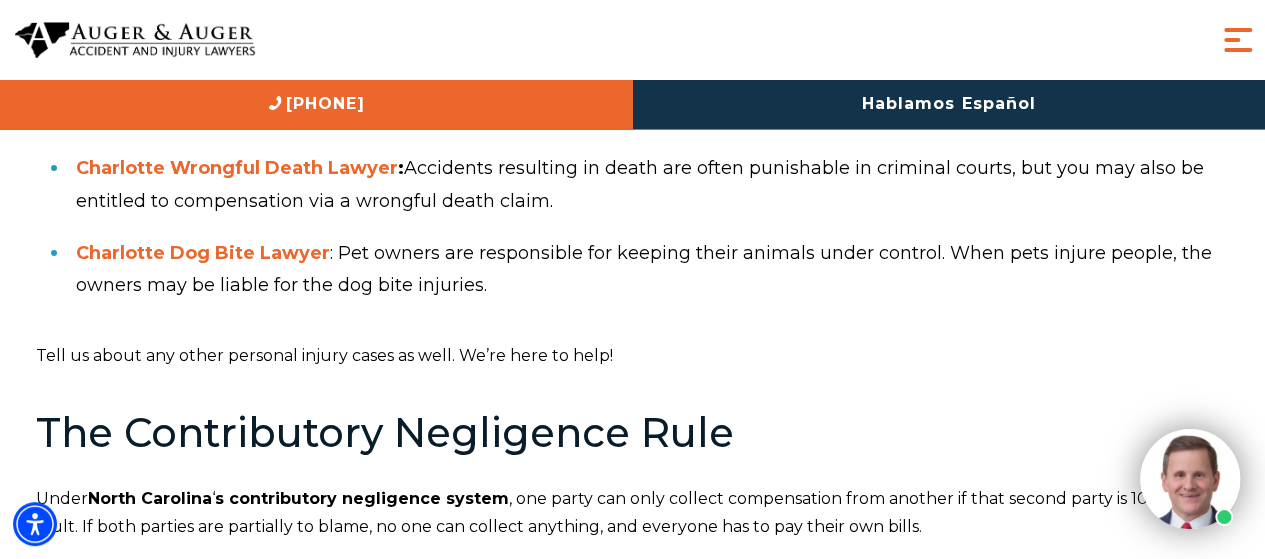 scroll, scrollTop: 2053, scrollLeft: 0, axis: vertical 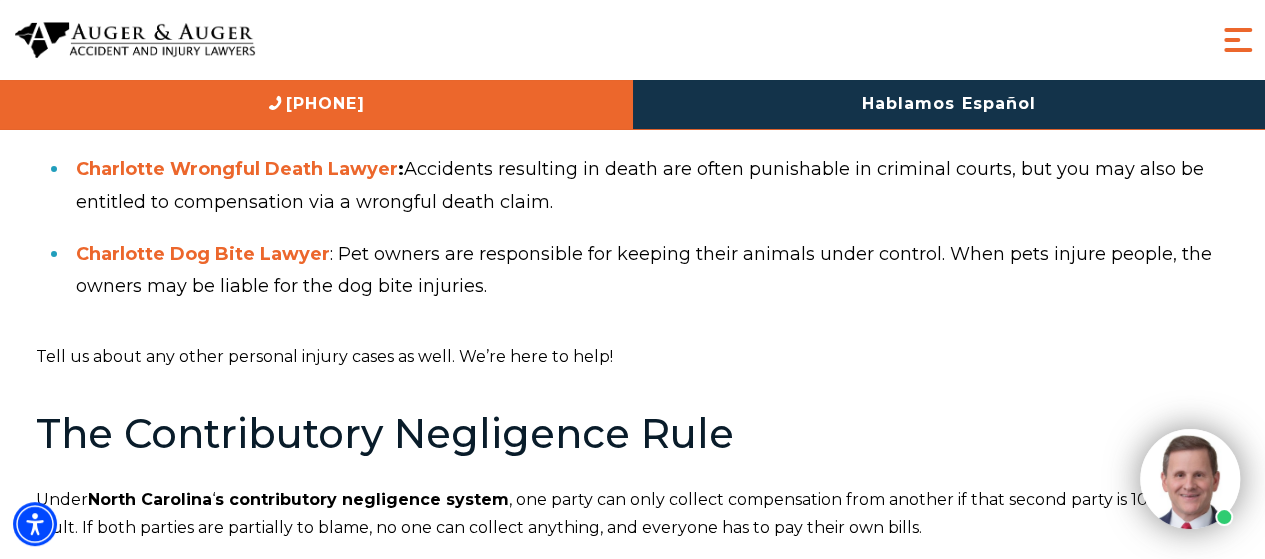 click at bounding box center [1238, 40] 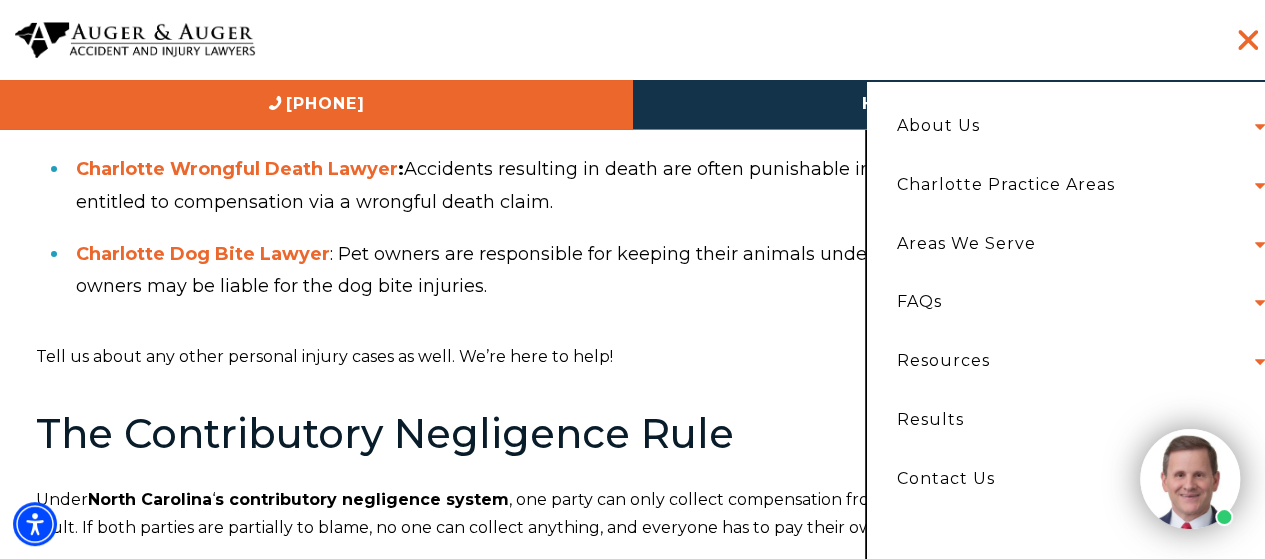click on "About Us     About Us   Attorneys     Herbert Auger   Arlene Auger   Hunter Gillespie   Madison McLawhorn   Tyler Skitt   View All Attorneys       Blog   Testimonials   Our Promise   AA Guarantee   Giving Back   AA Disabled Scholar Award" at bounding box center [1076, 126] 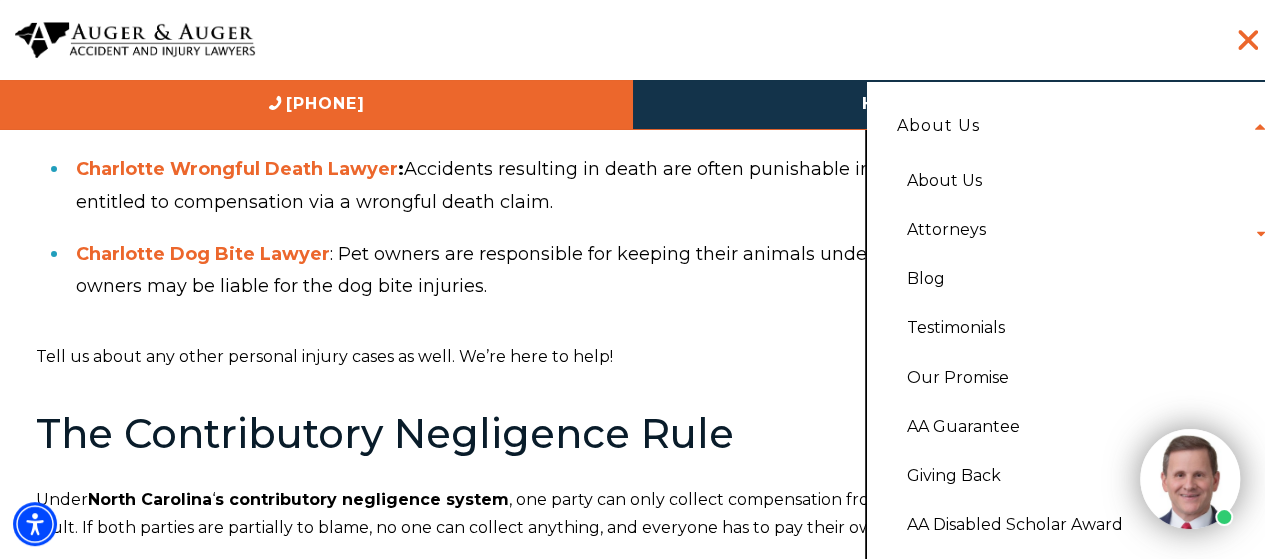 click on "Attorneys     Herbert Auger   Arlene Auger   Hunter Gillespie   Madison McLawhorn   Tyler Skitt   View All Attorneys" at bounding box center (1081, 229) 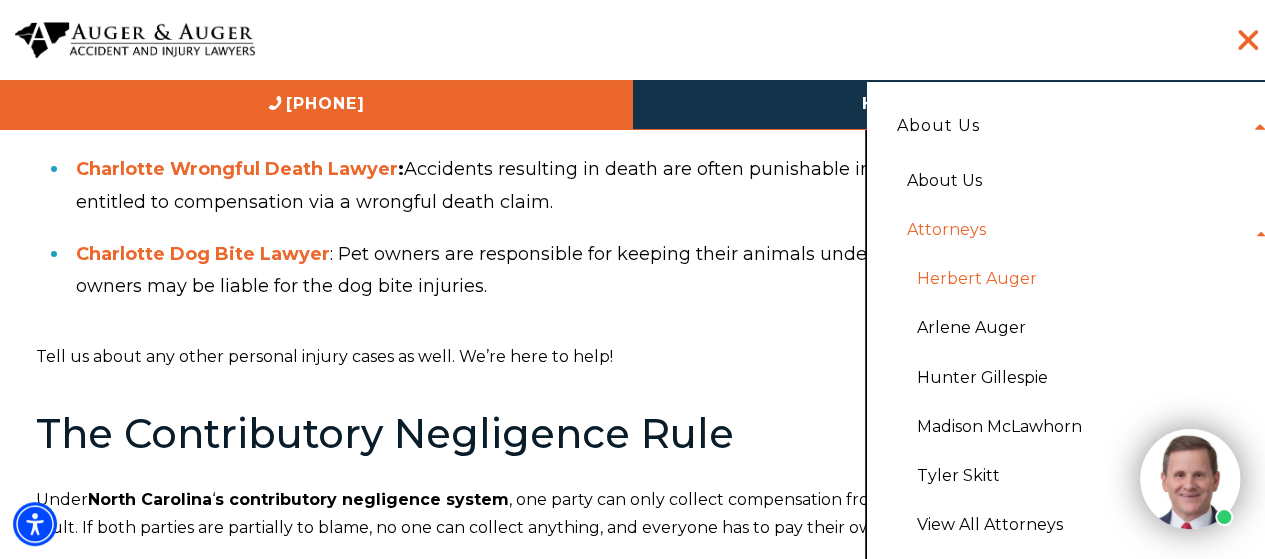 click on "Herbert Auger" at bounding box center (1086, 278) 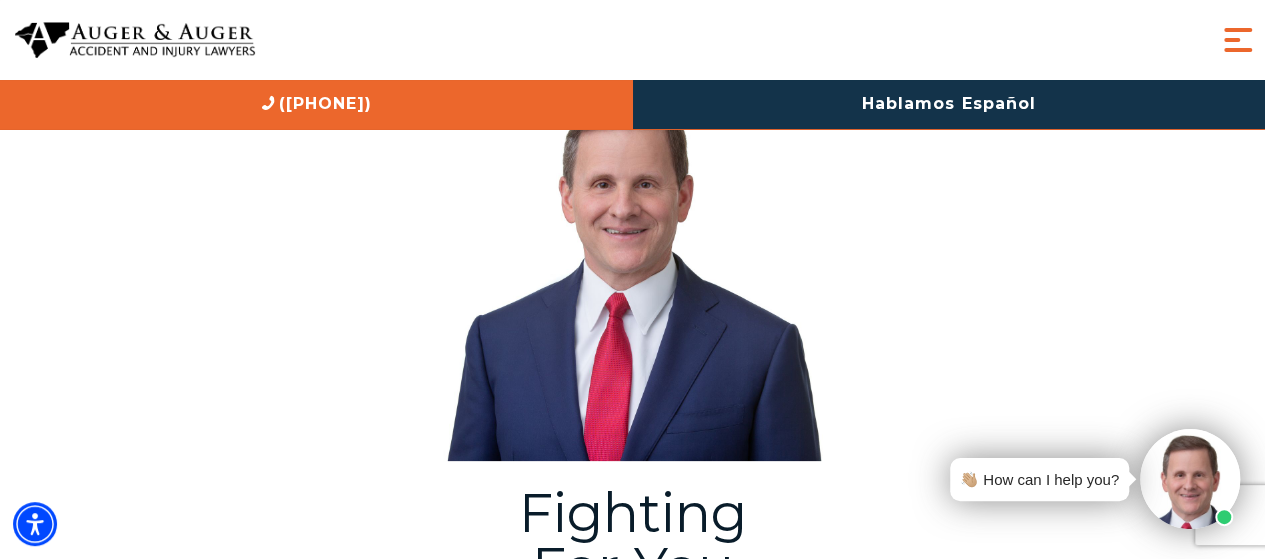 scroll, scrollTop: 0, scrollLeft: 0, axis: both 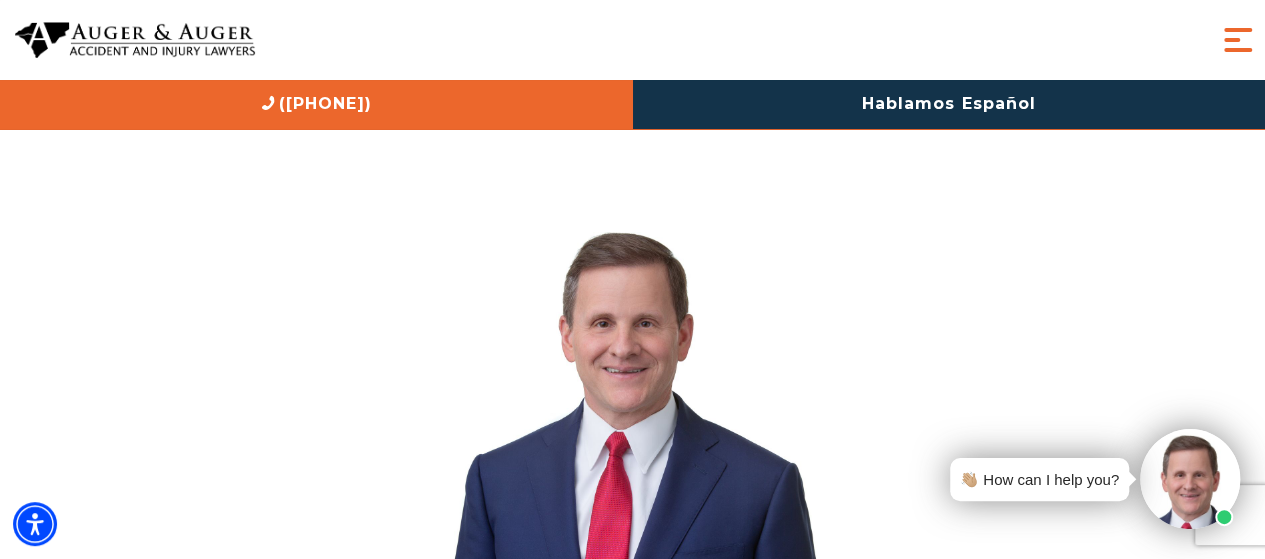 click at bounding box center (1238, 40) 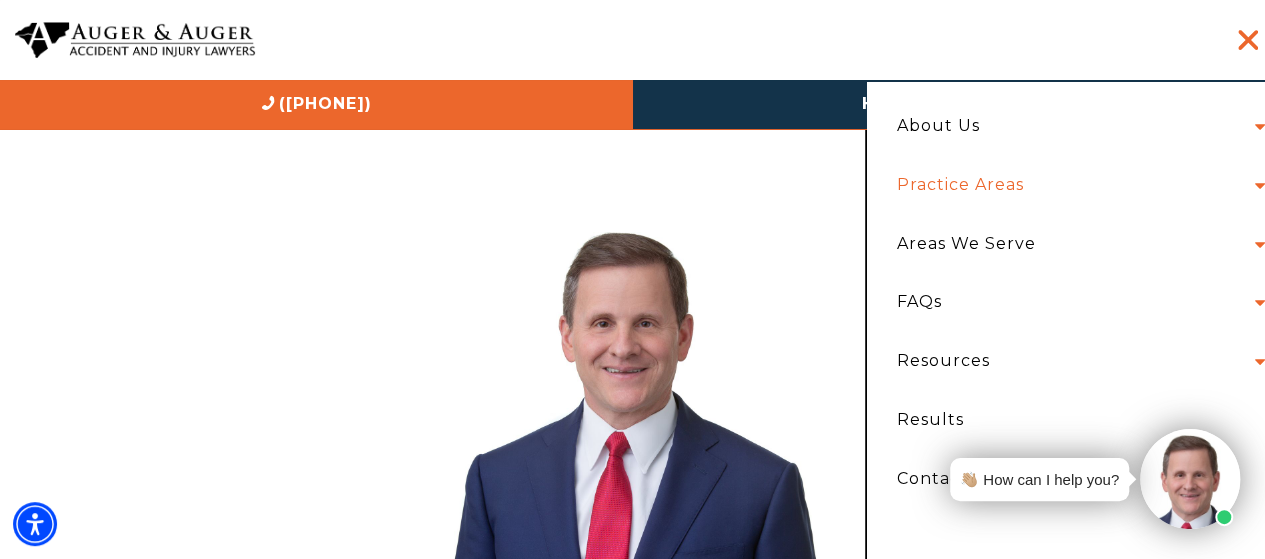 click on "Practice Areas" at bounding box center [960, 185] 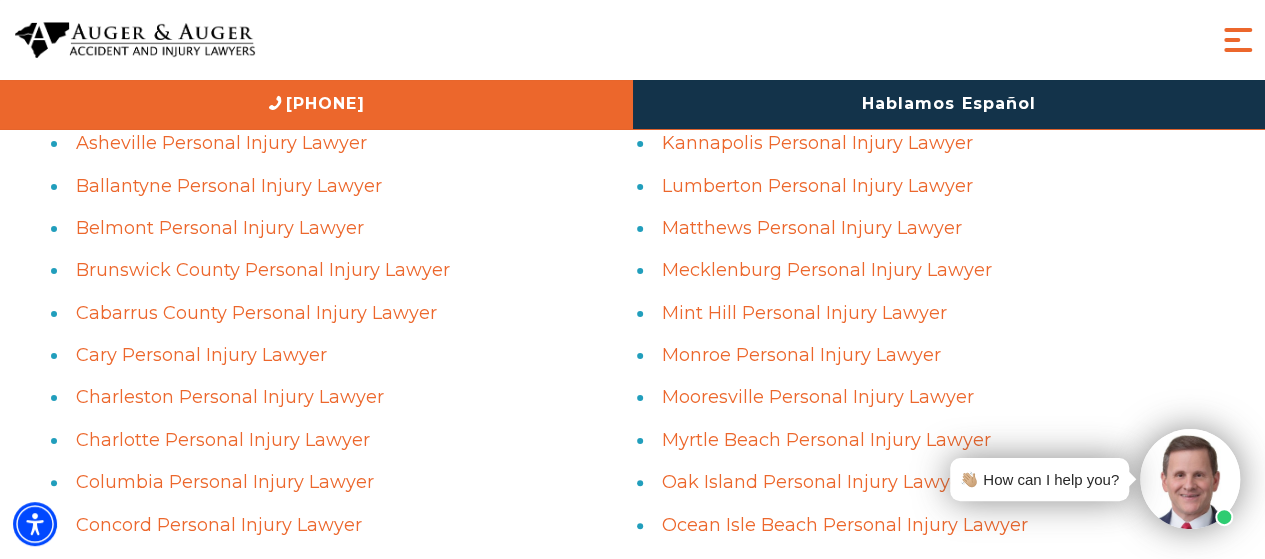 scroll, scrollTop: 964, scrollLeft: 0, axis: vertical 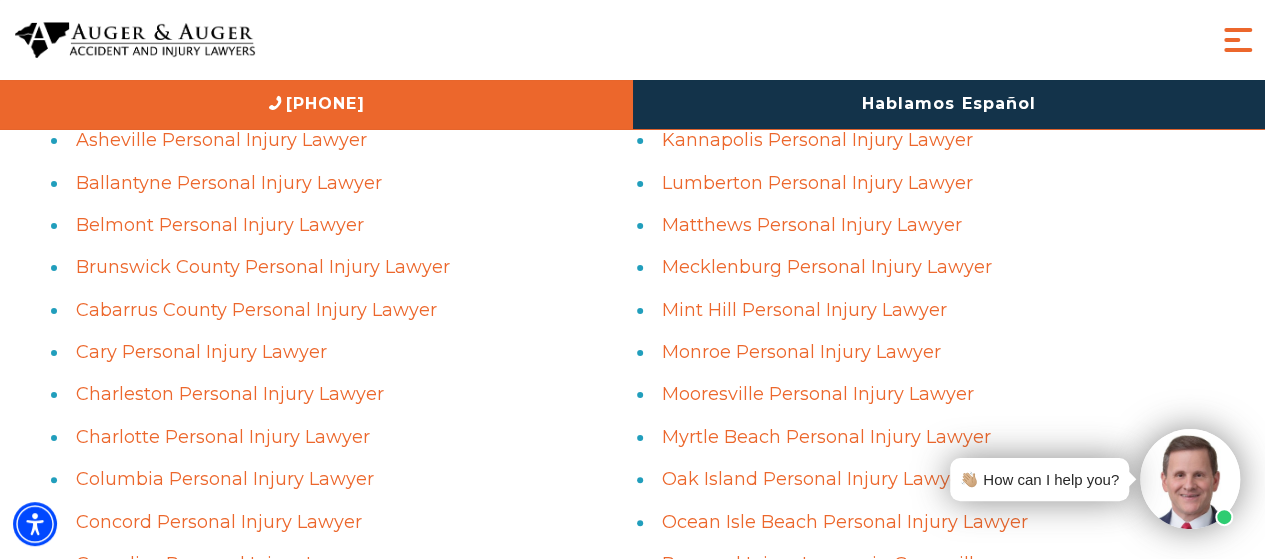 click at bounding box center (1238, 40) 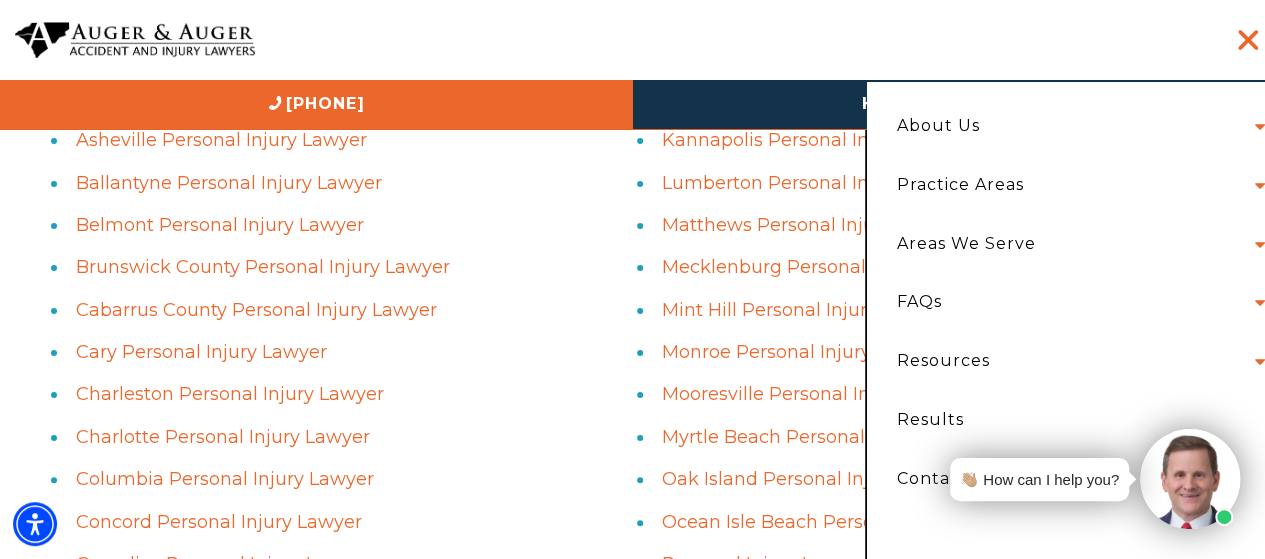 click on "Areas We Serve     North Carolina     Charlotte   Asheville   Greensboro   Raleigh   Durham   View All Areas We Serve       South Carolina     Charleston   Columbia   Greenville   Rock Hill   Myrtle Beach   View All Areas We Serve       View All Locations" at bounding box center (1076, 244) 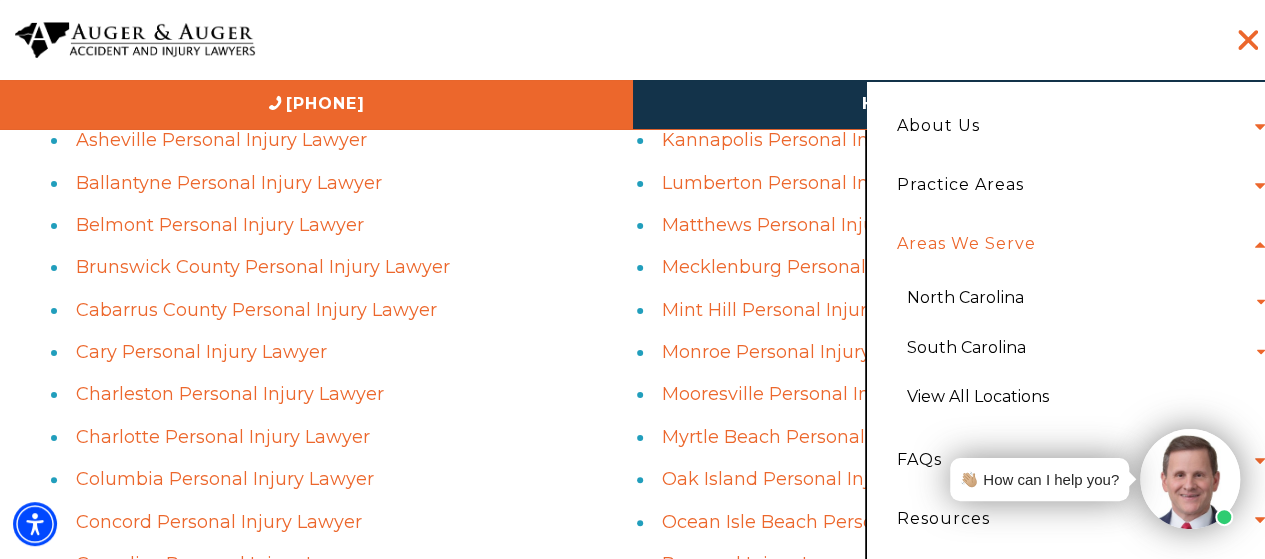 click on "Areas We Serve     North Carolina     Charlotte   Asheville   Greensboro   Raleigh   Durham   View All Areas We Serve       South Carolina     Charleston   Columbia   Greenville   Rock Hill   Myrtle Beach   View All Areas We Serve       View All Locations" at bounding box center [1076, 323] 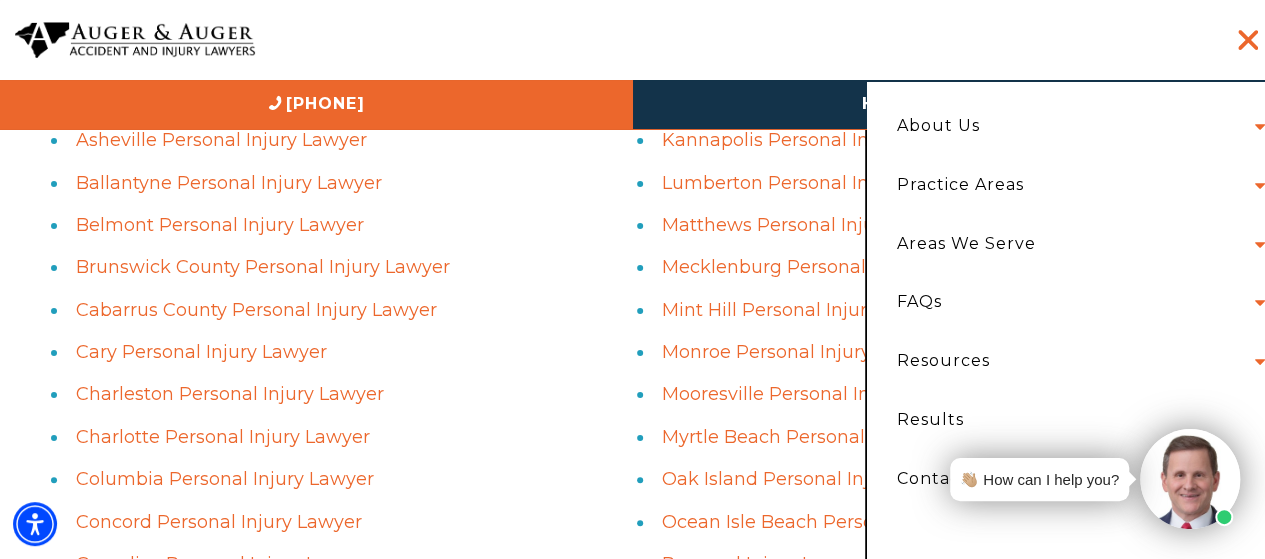 click on "About Us     About Us   Attorneys     Herbert Auger   Arlene Auger   Hunter Gillespie   Madison McLawhorn   Tyler Skitt   View All Attorneys       Blog   Testimonials   Our Promise   AA Guarantee   Giving Back   AA Disabled Scholar Award" at bounding box center [1076, 126] 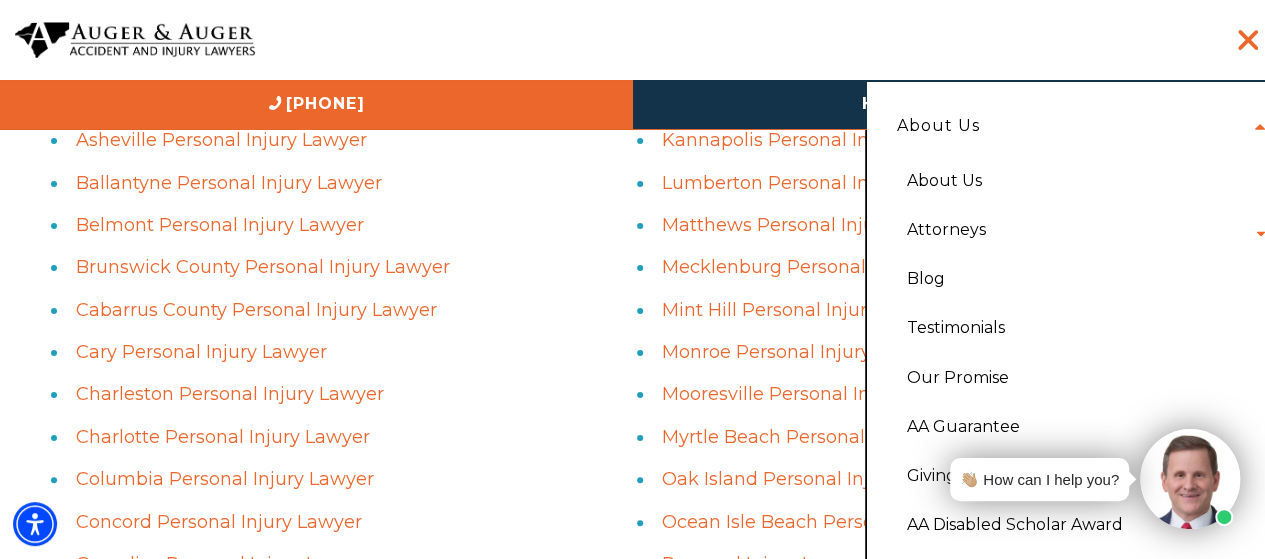 click on "Attorneys     Herbert Auger   Arlene Auger   Hunter Gillespie   Madison McLawhorn   Tyler Skitt   View All Attorneys" at bounding box center [1081, 229] 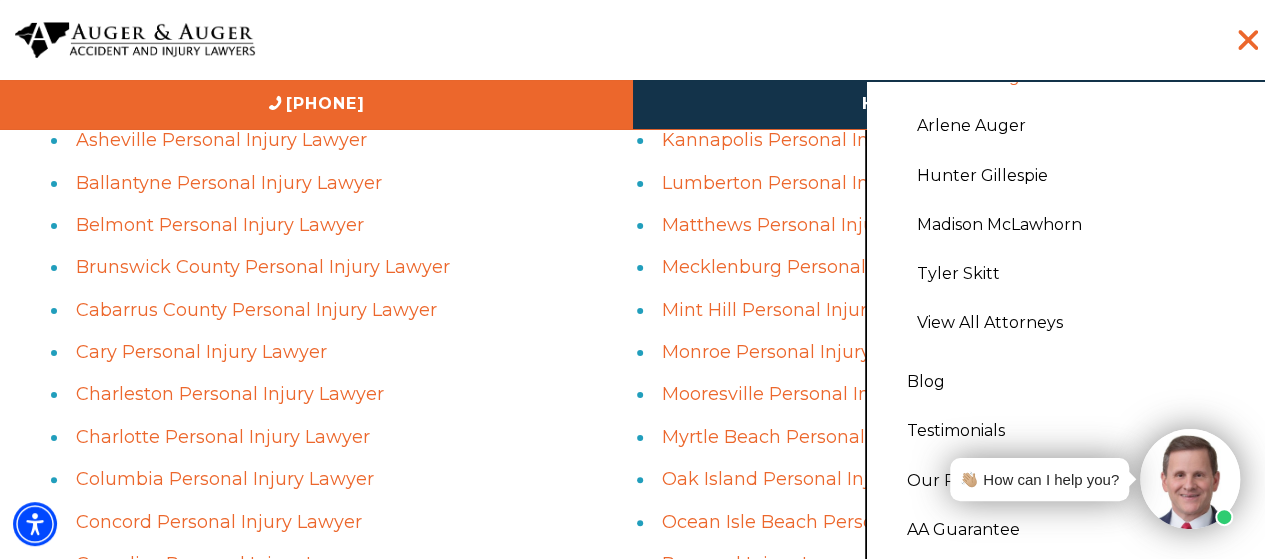 scroll, scrollTop: 215, scrollLeft: 0, axis: vertical 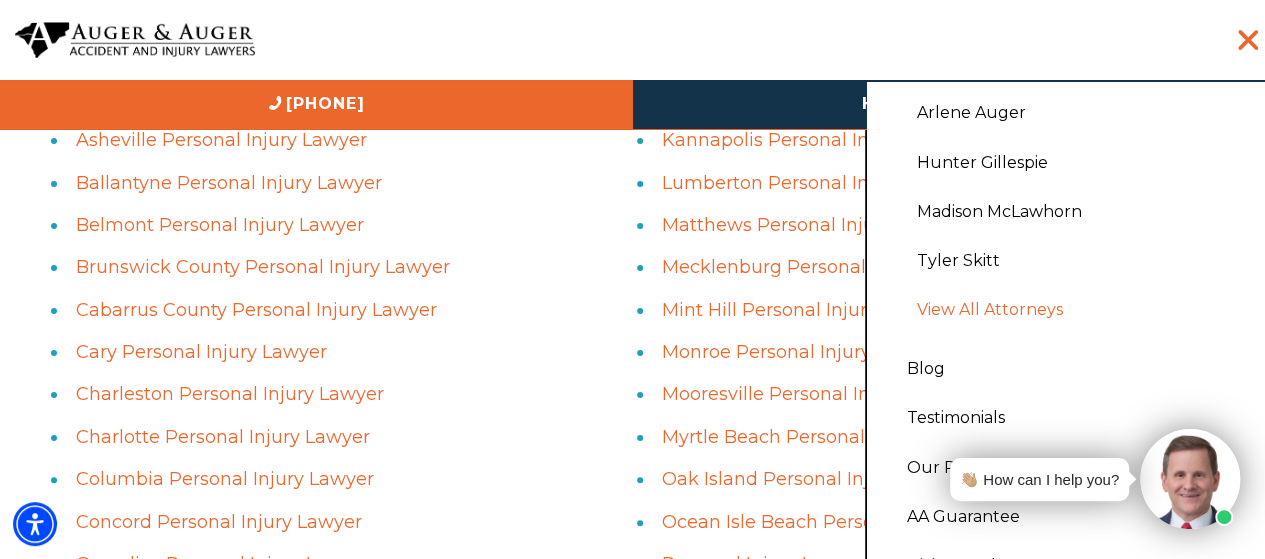 click on "View All Attorneys" at bounding box center (1086, 309) 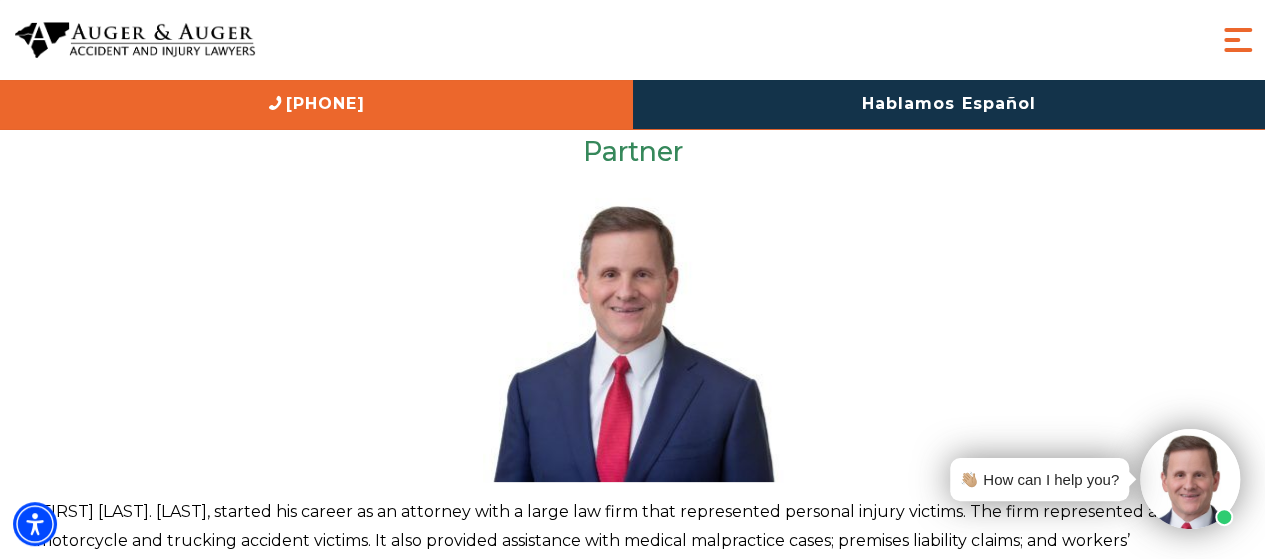 scroll, scrollTop: 0, scrollLeft: 0, axis: both 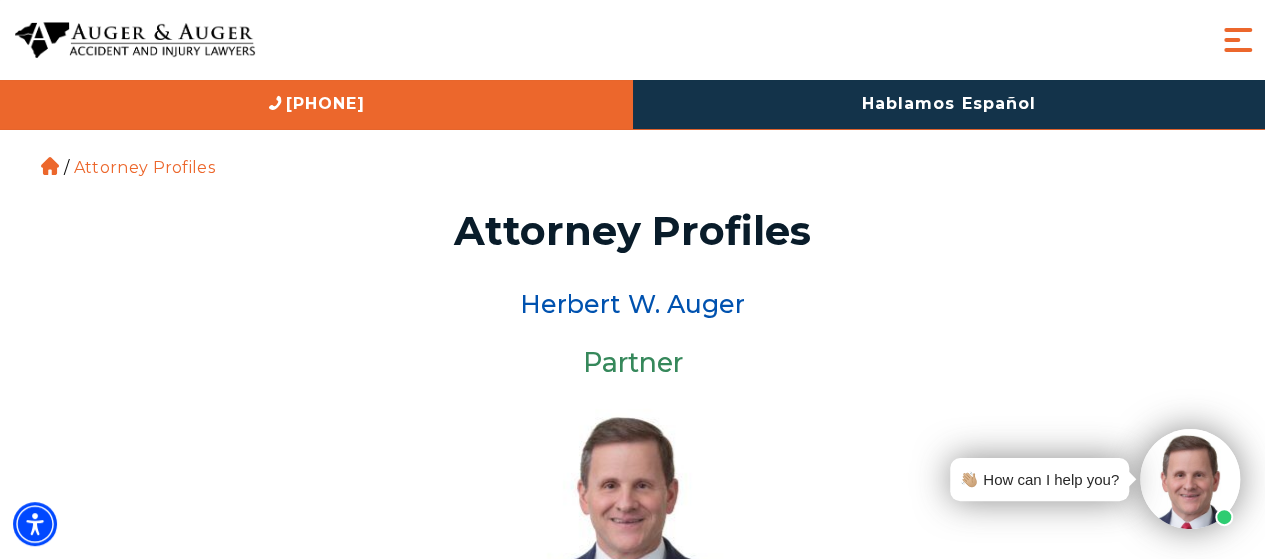 click at bounding box center [1238, 40] 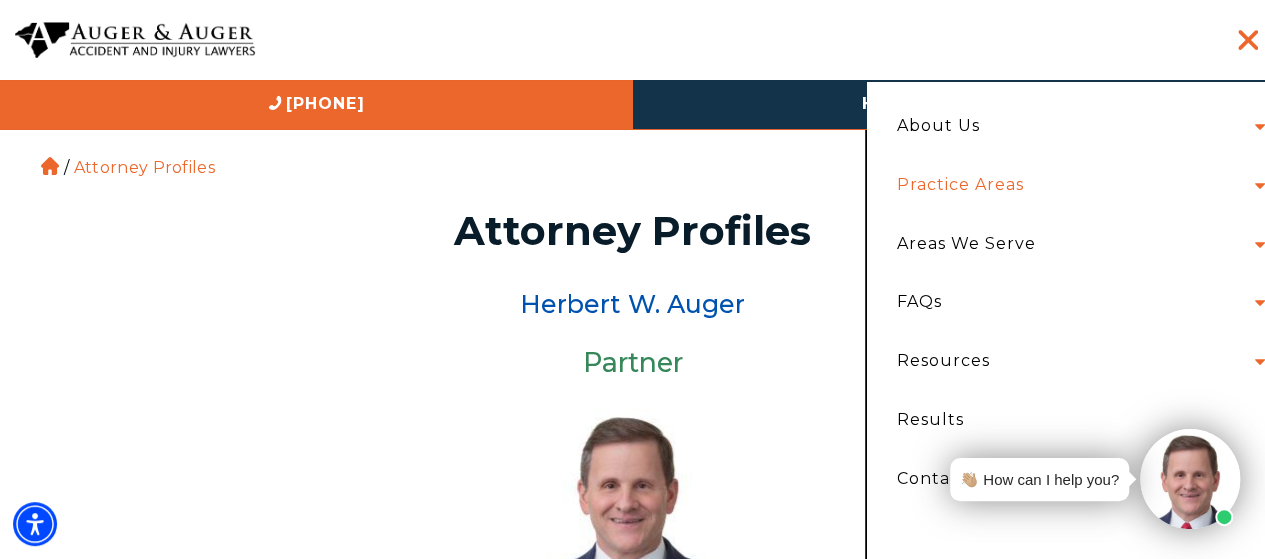 click on "Practice Areas" at bounding box center (960, 185) 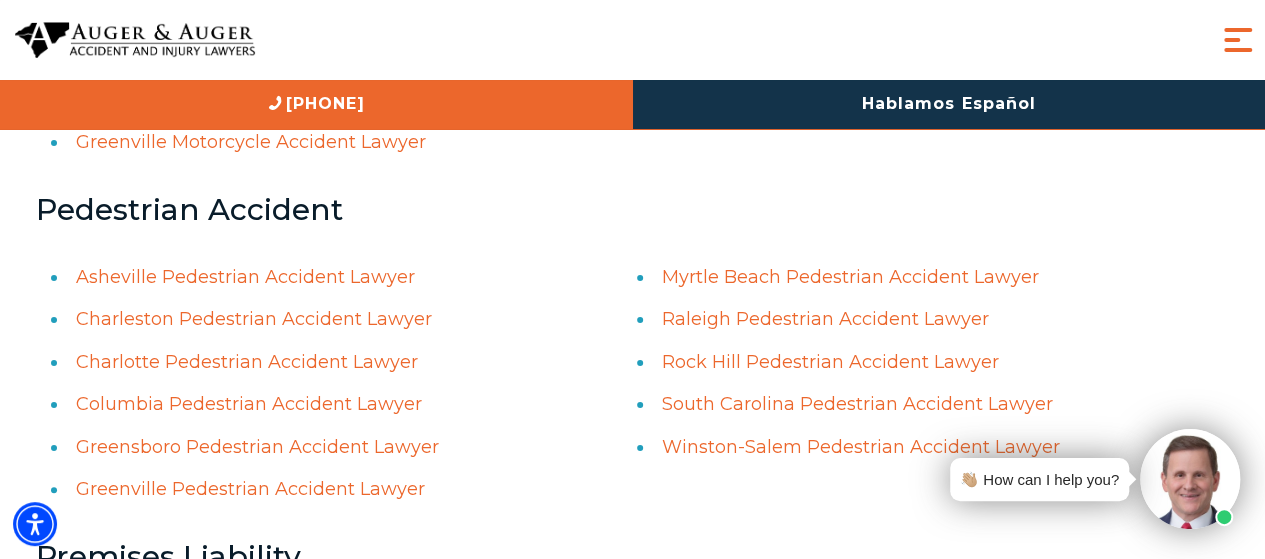 scroll, scrollTop: 6582, scrollLeft: 0, axis: vertical 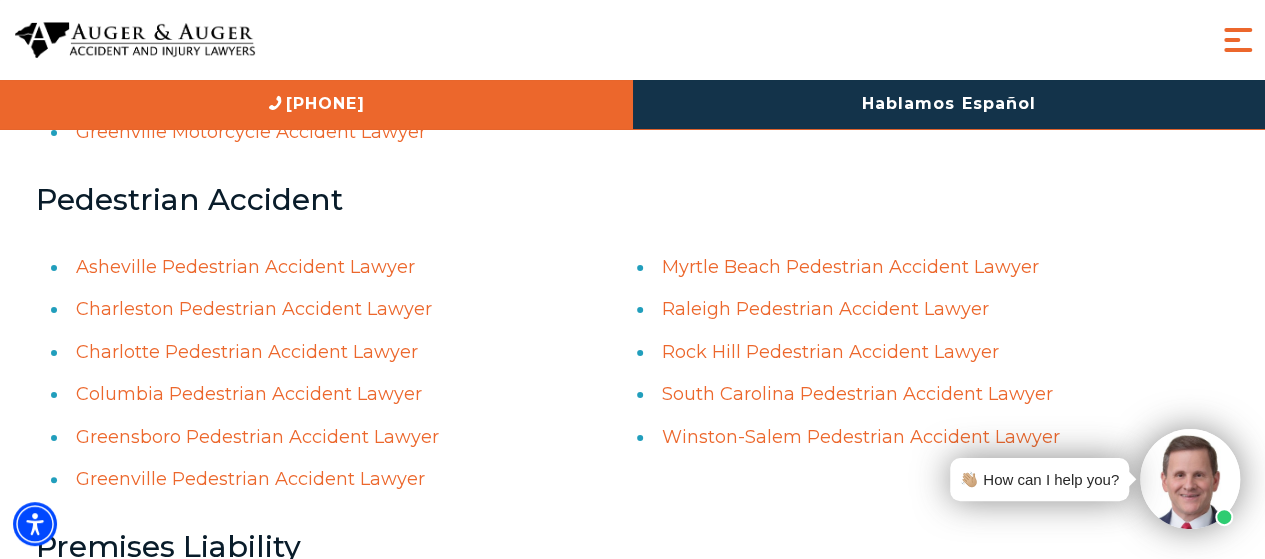 click on "Charlotte Pedestrian Accident Lawyer" at bounding box center [247, 352] 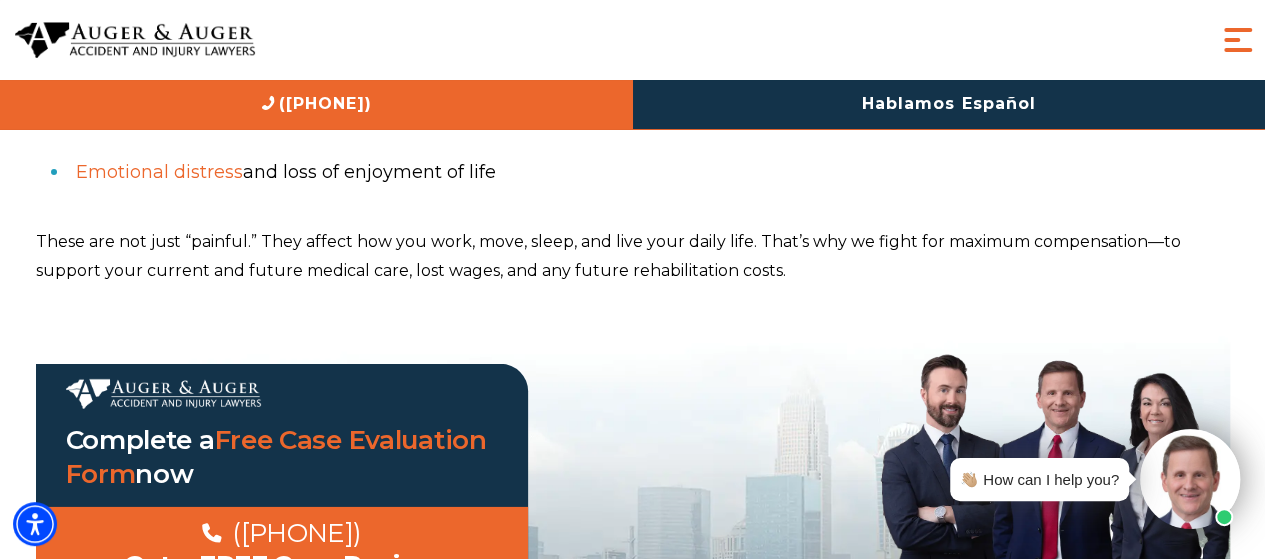 scroll, scrollTop: 2942, scrollLeft: 0, axis: vertical 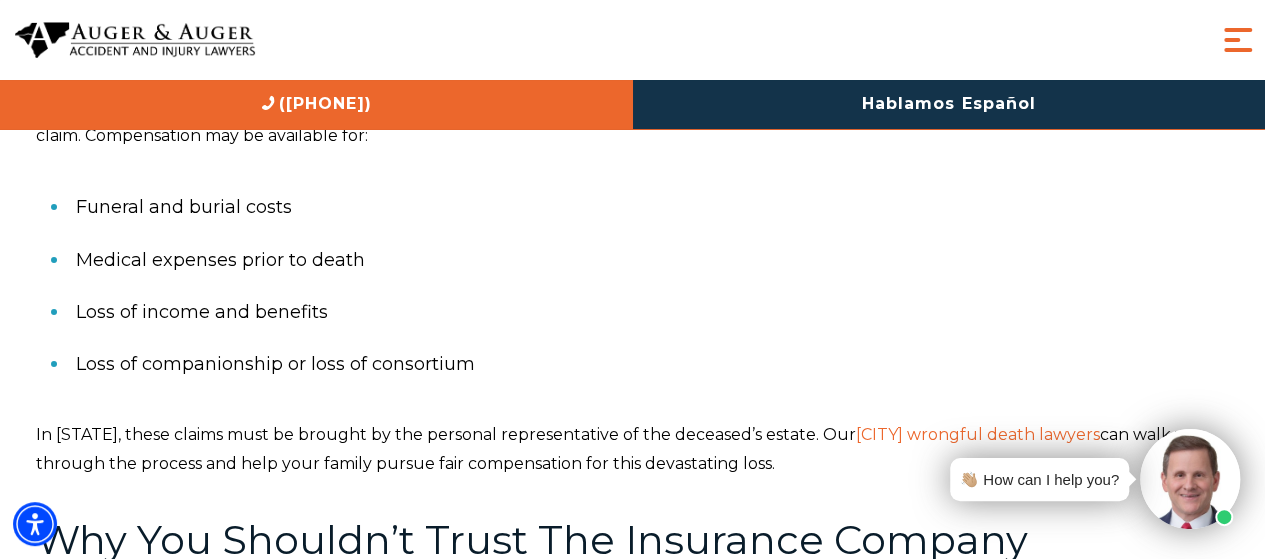 click on "Loss of income and benefits" at bounding box center (653, 312) 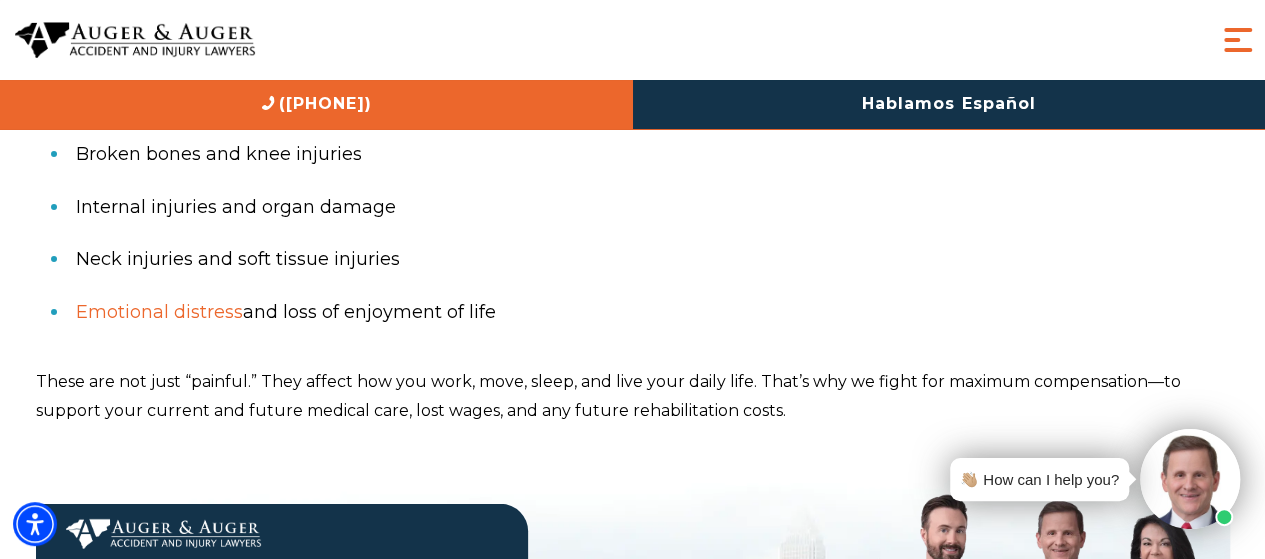 scroll, scrollTop: 2649, scrollLeft: 0, axis: vertical 